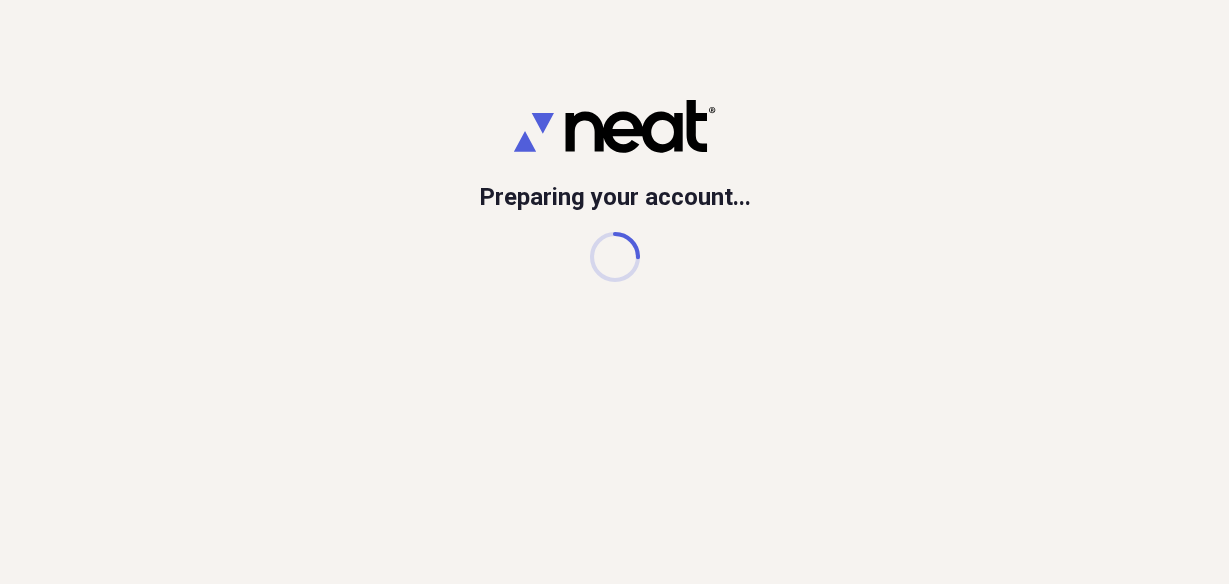 scroll, scrollTop: 0, scrollLeft: 0, axis: both 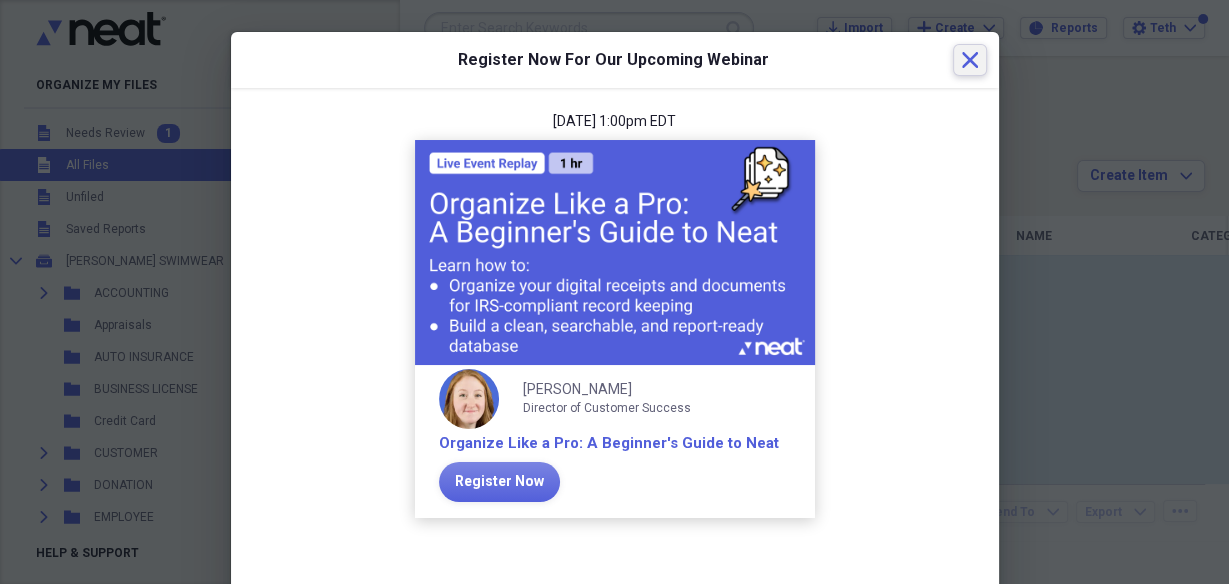 click on "Close" at bounding box center (970, 60) 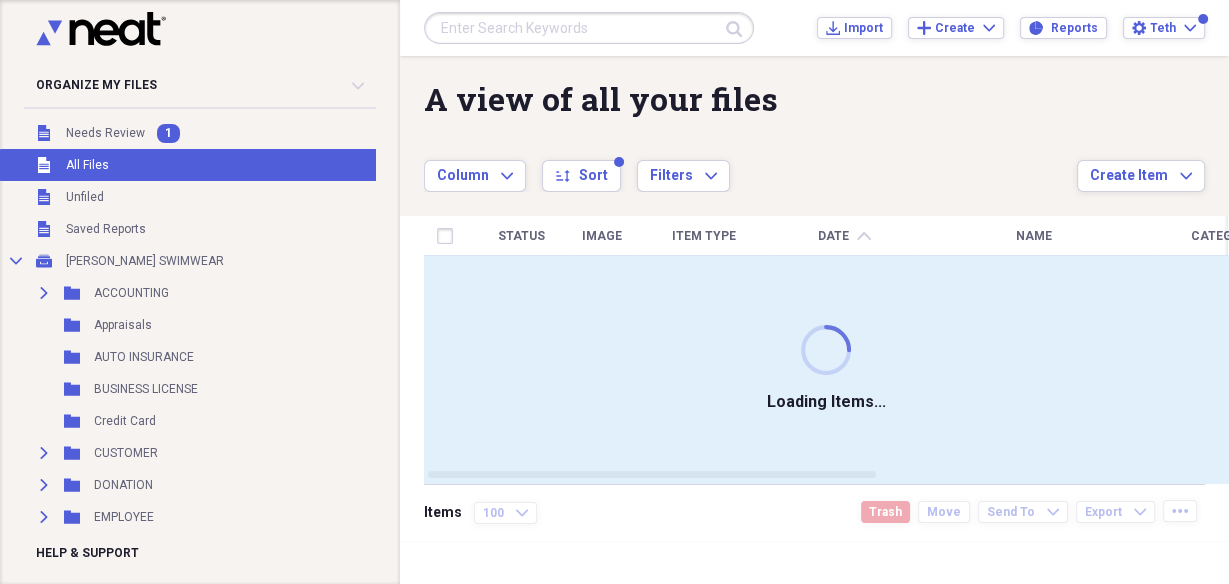 click at bounding box center (589, 28) 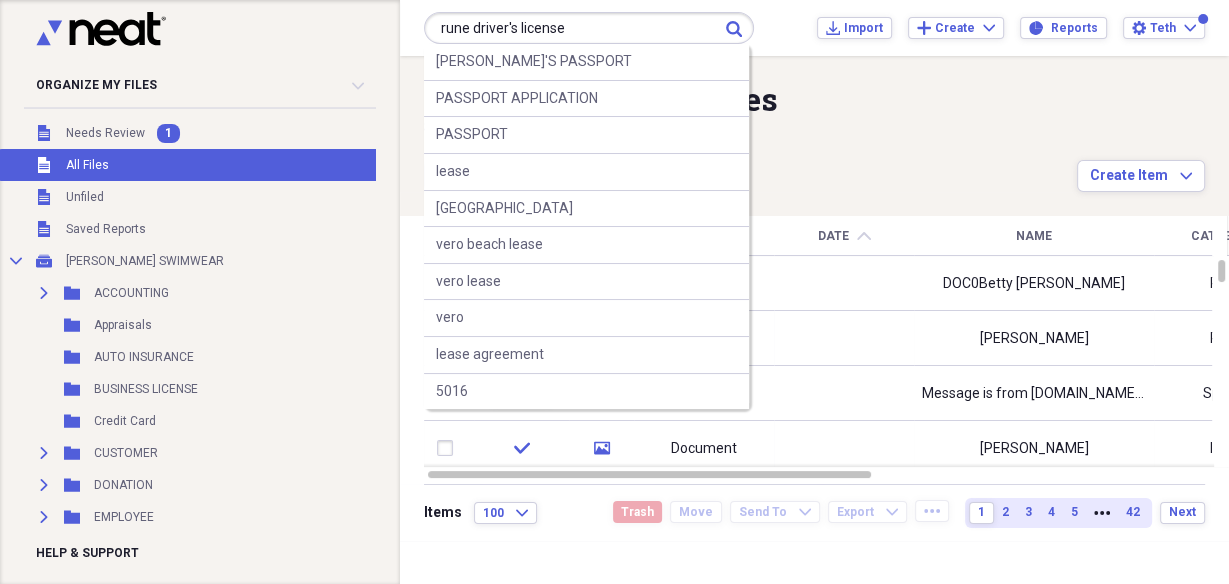 type on "rune driver's license" 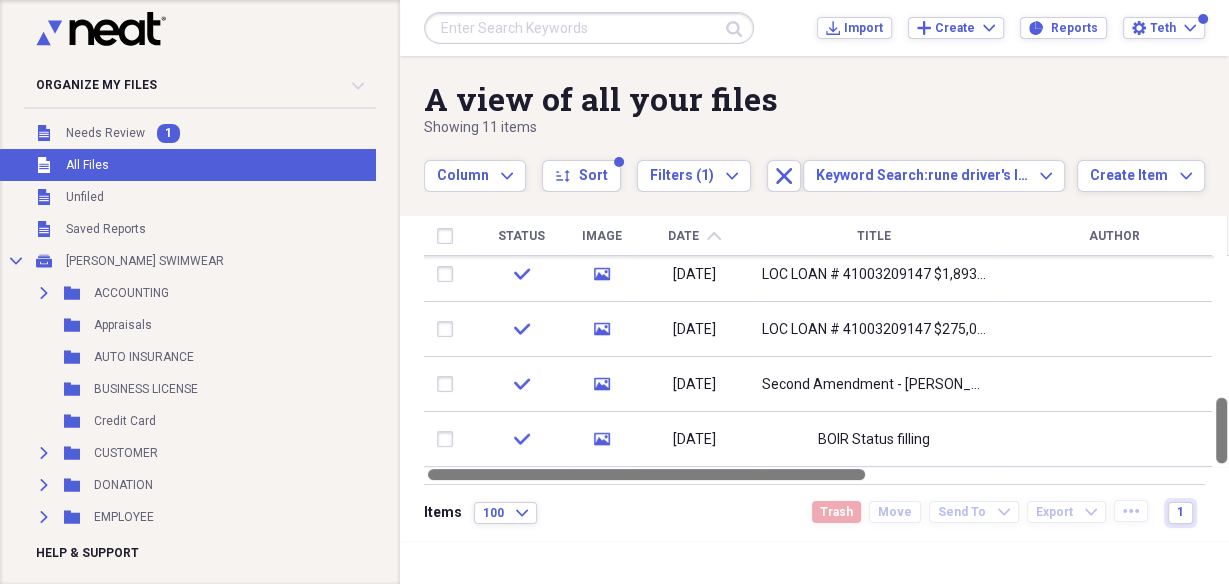 drag, startPoint x: 1216, startPoint y: 401, endPoint x: 1219, endPoint y: 474, distance: 73.061615 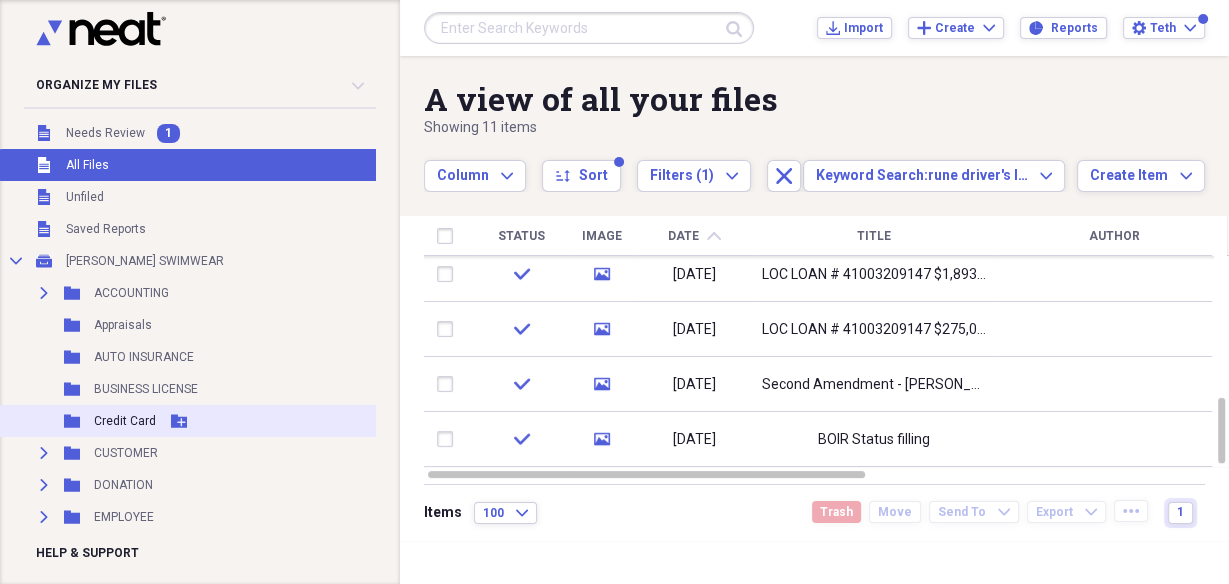 scroll, scrollTop: 0, scrollLeft: 0, axis: both 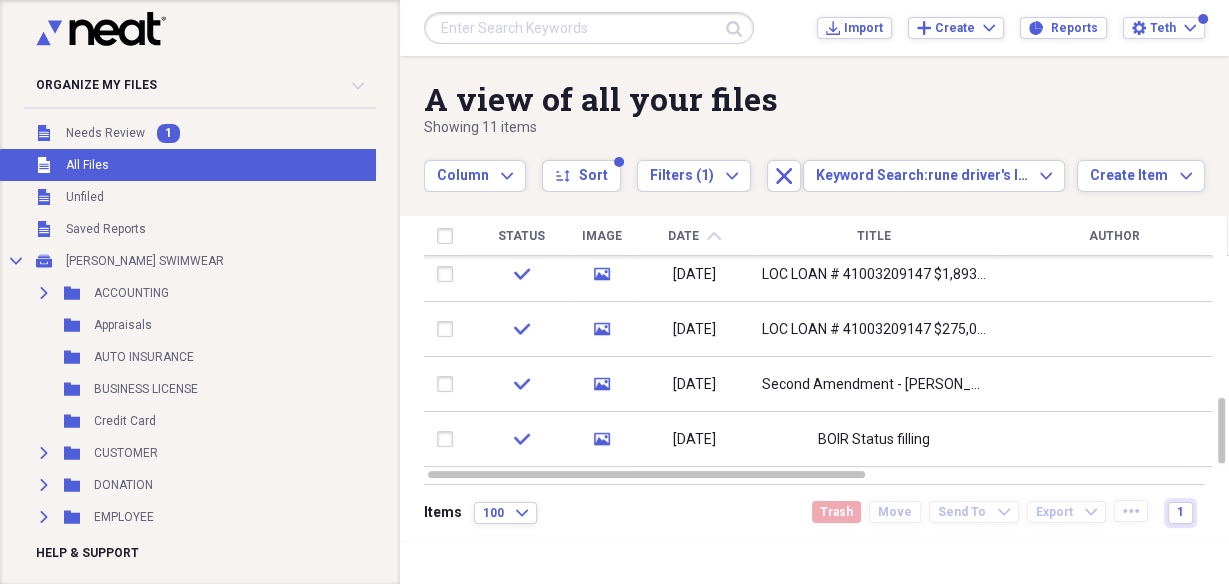 click at bounding box center [589, 28] 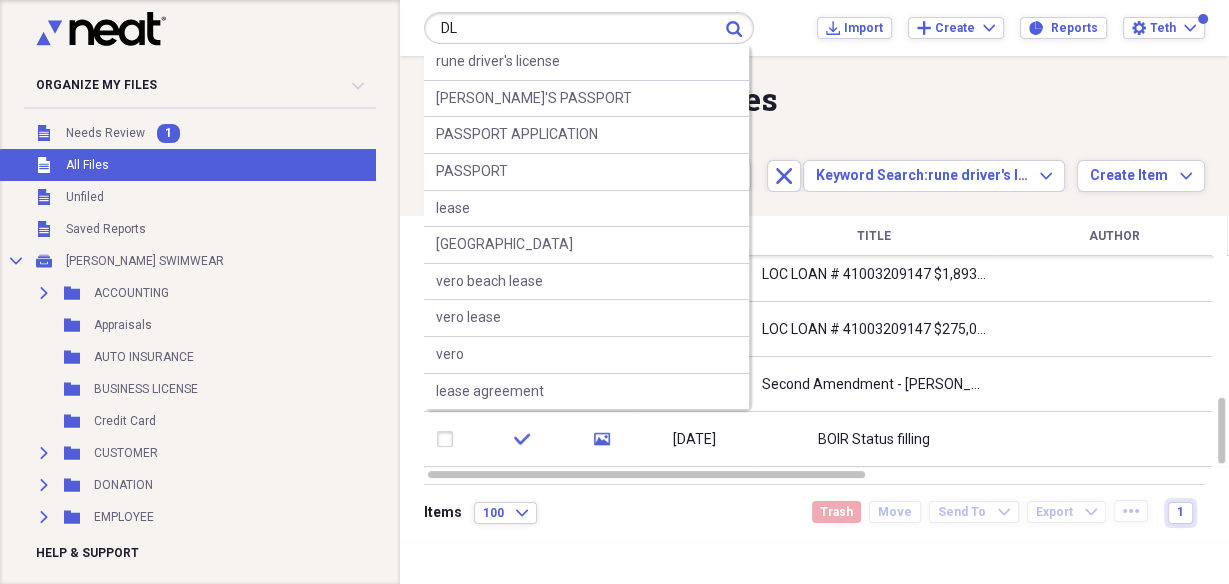 type on "DL" 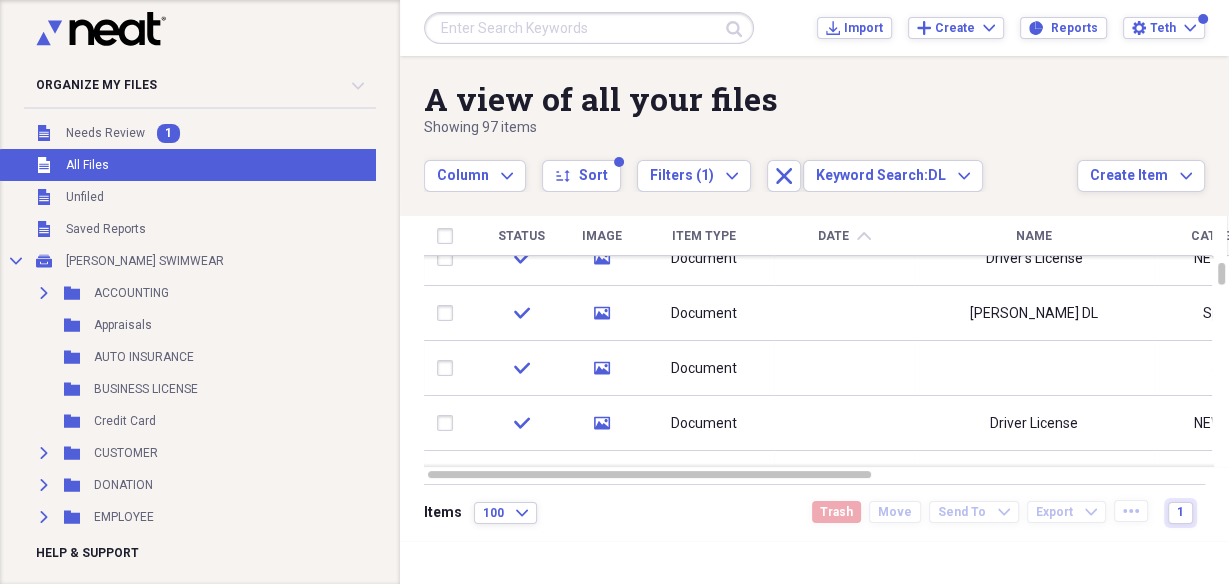 click at bounding box center (589, 28) 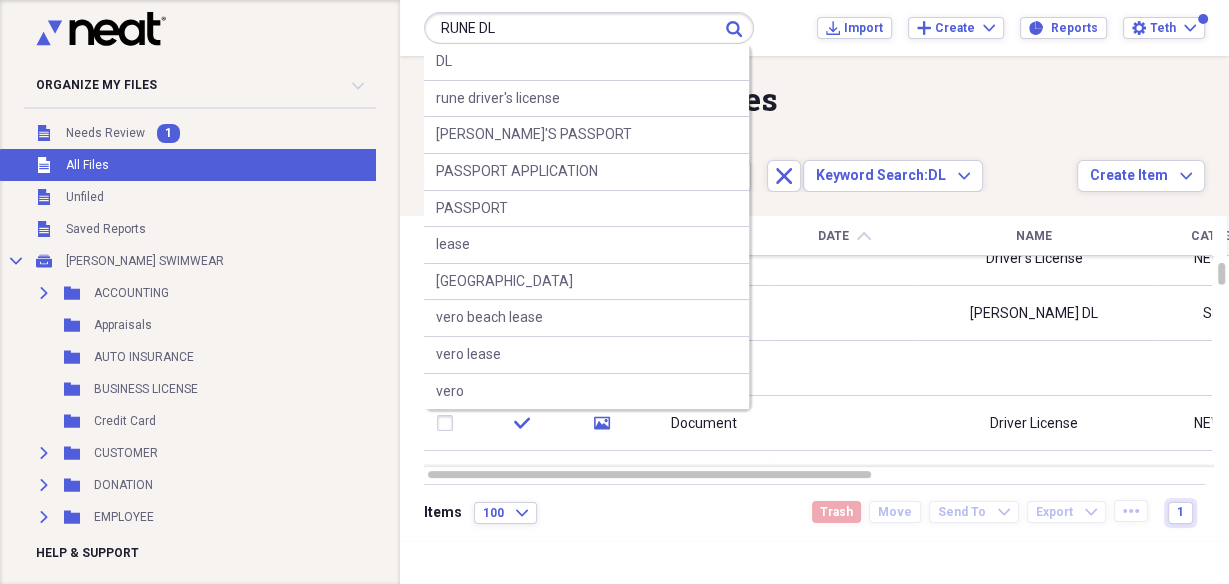 type on "RUNE DL" 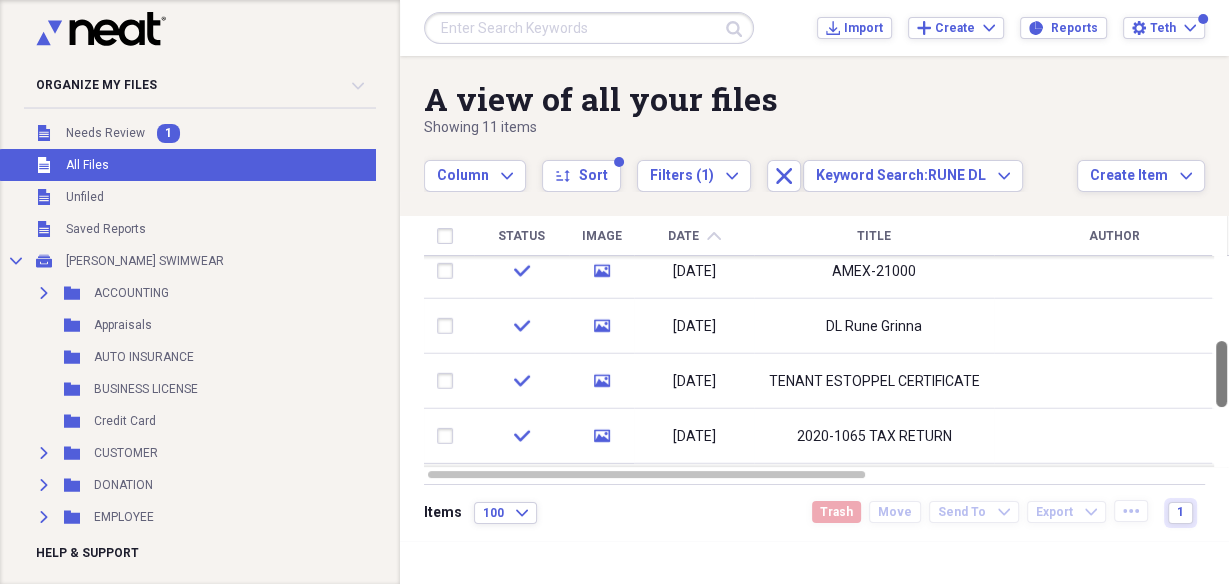 drag, startPoint x: 1222, startPoint y: 279, endPoint x: 1229, endPoint y: 360, distance: 81.3019 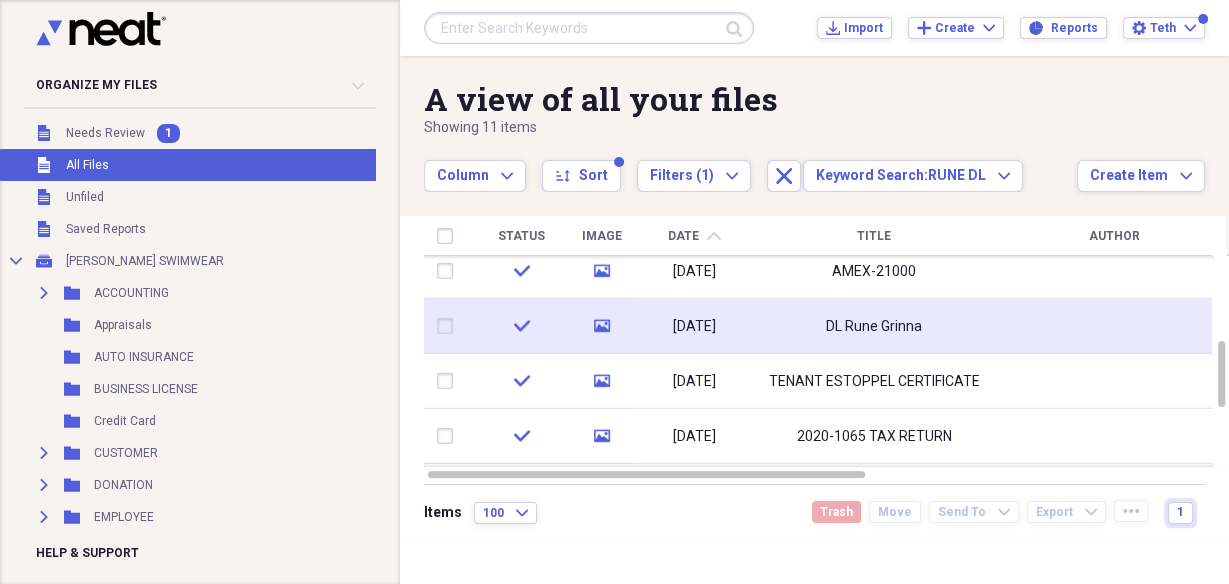 click on "DL Rune Grinna" at bounding box center [874, 326] 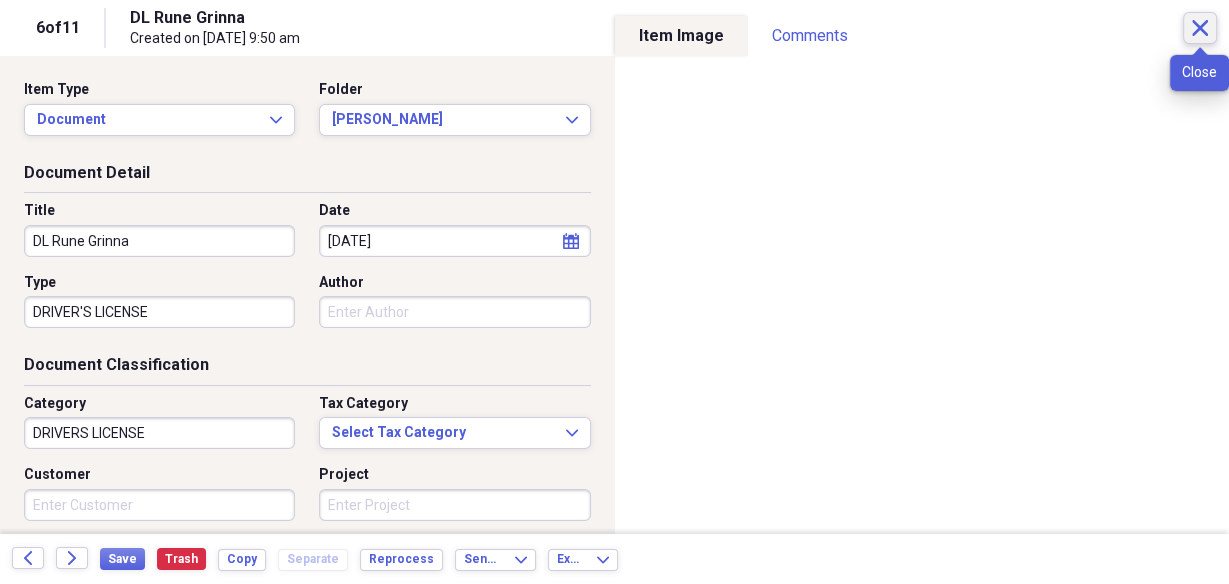 click on "Close" at bounding box center [1200, 28] 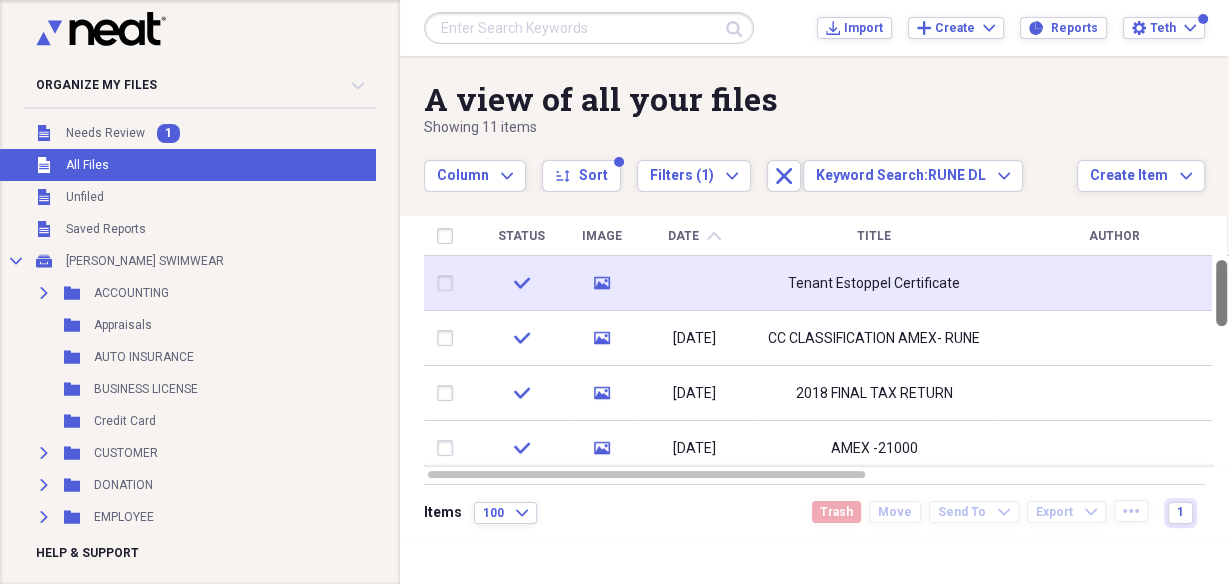 drag, startPoint x: 1219, startPoint y: 377, endPoint x: 1194, endPoint y: 267, distance: 112.805145 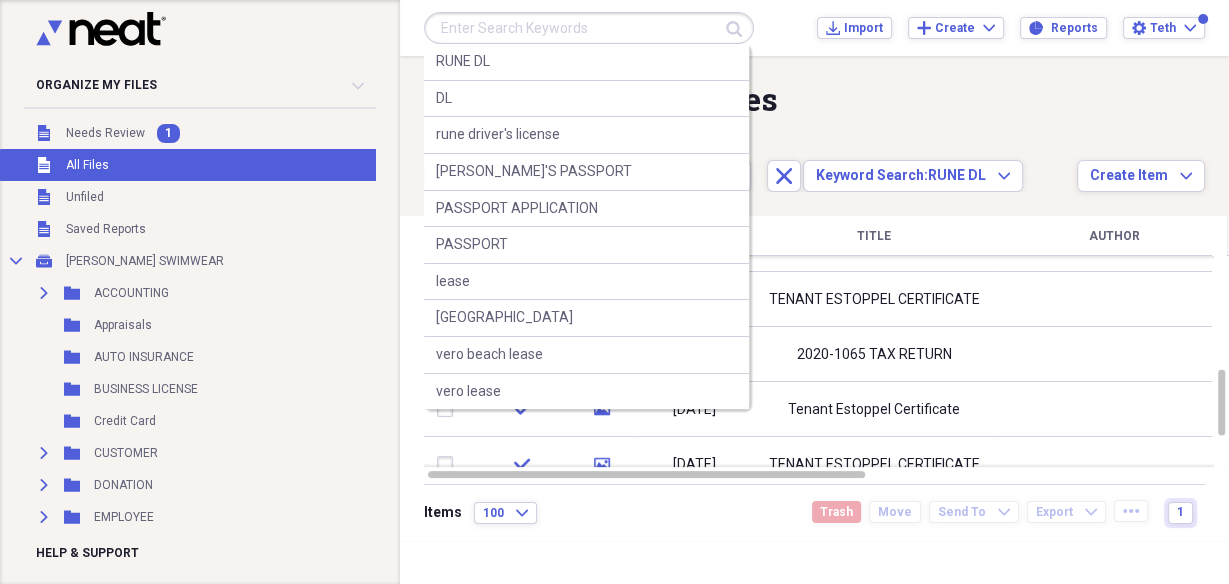 click at bounding box center [589, 28] 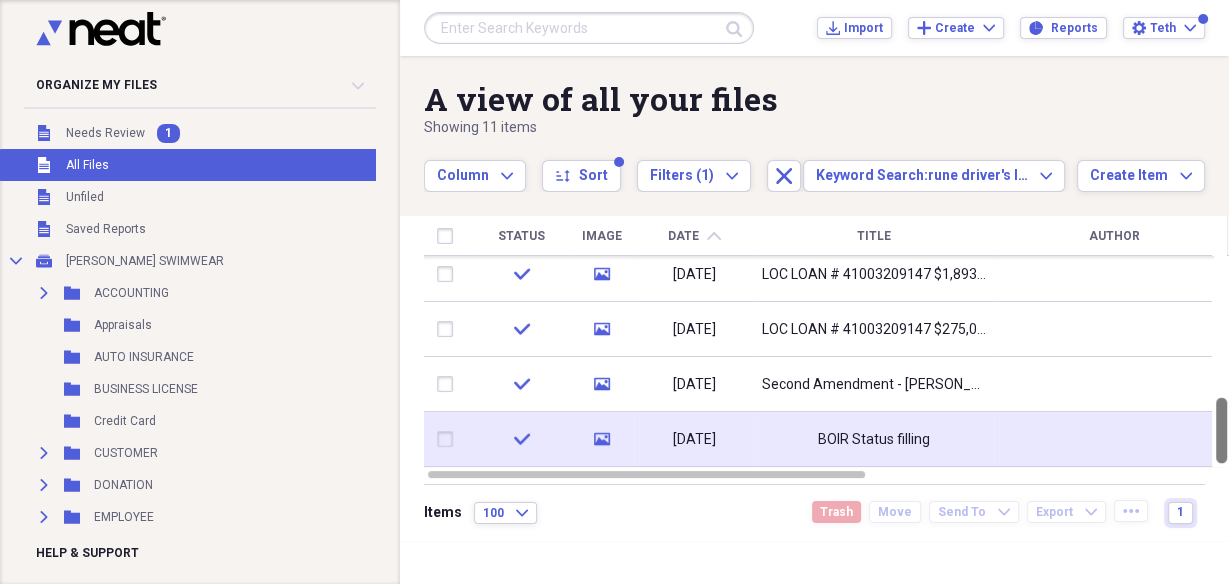 drag, startPoint x: 1219, startPoint y: 315, endPoint x: 908, endPoint y: 462, distance: 343.99127 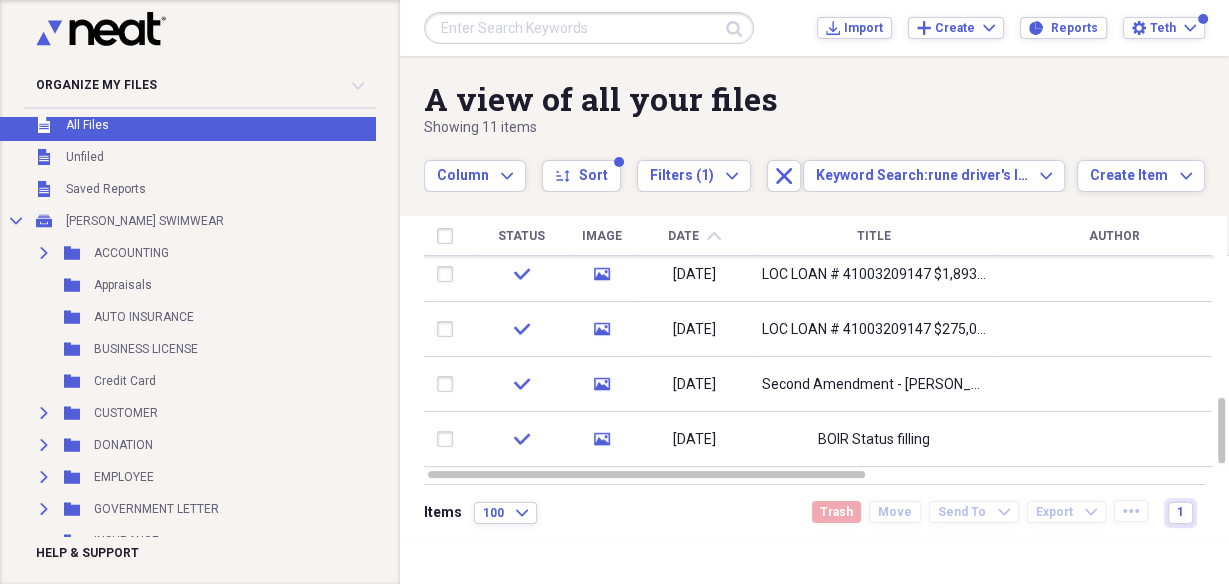 scroll, scrollTop: 80, scrollLeft: 0, axis: vertical 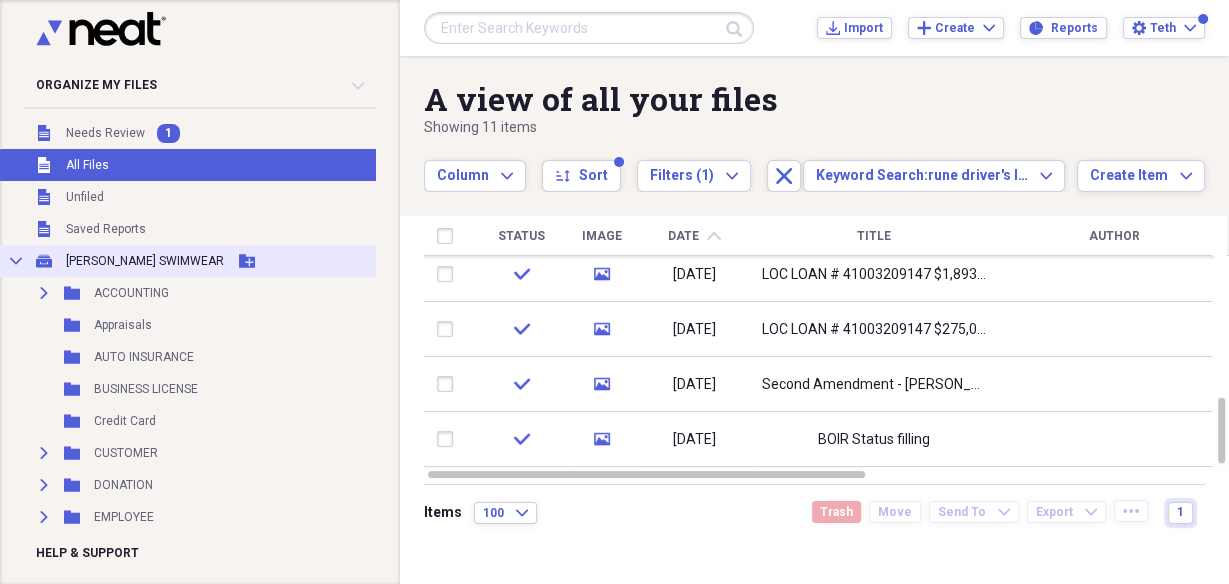 click 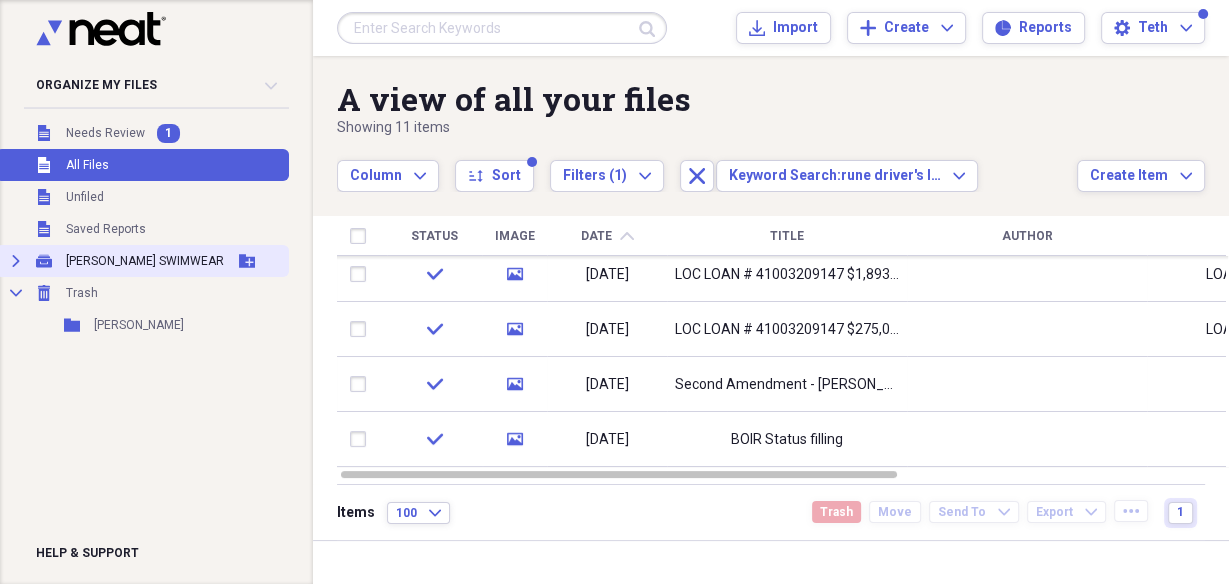 click on "Expand" 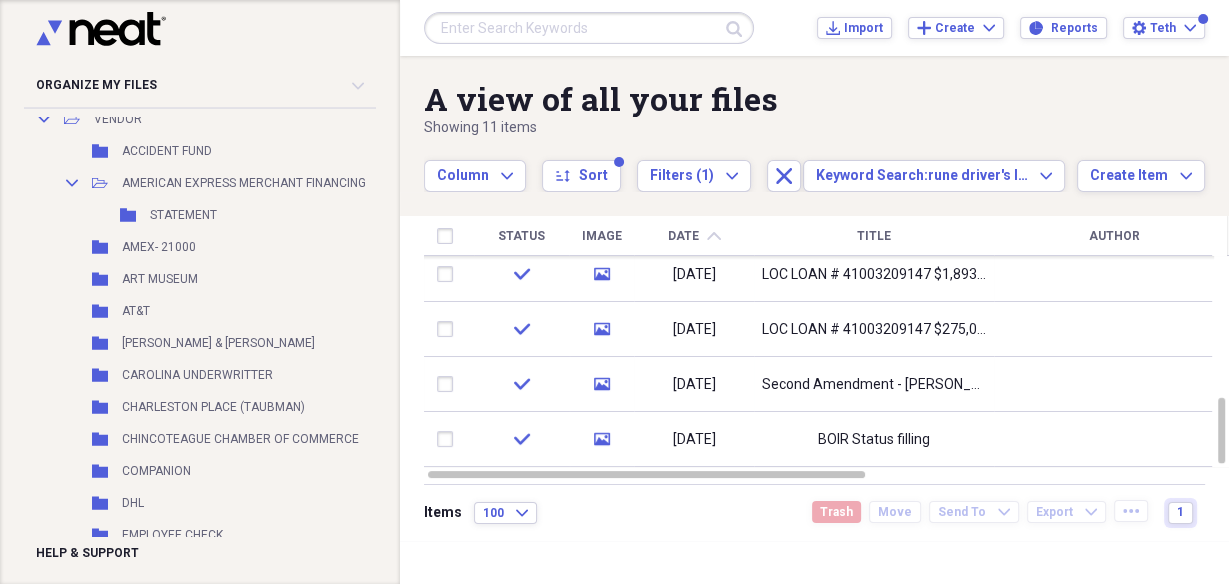 scroll, scrollTop: 1072, scrollLeft: 0, axis: vertical 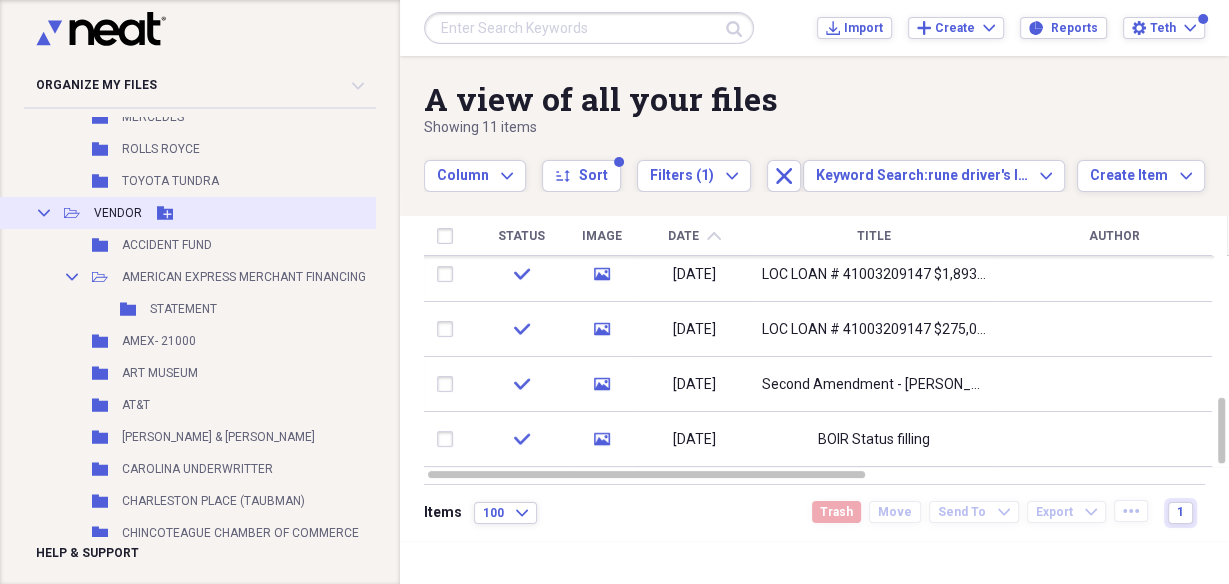 click on "Collapse" 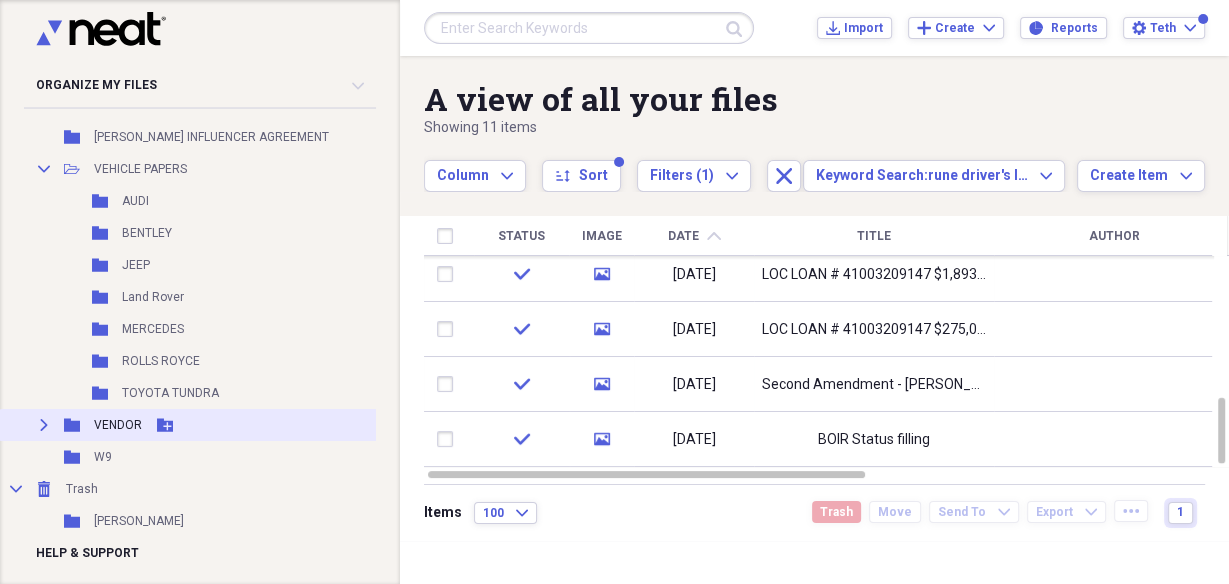 scroll, scrollTop: 871, scrollLeft: 0, axis: vertical 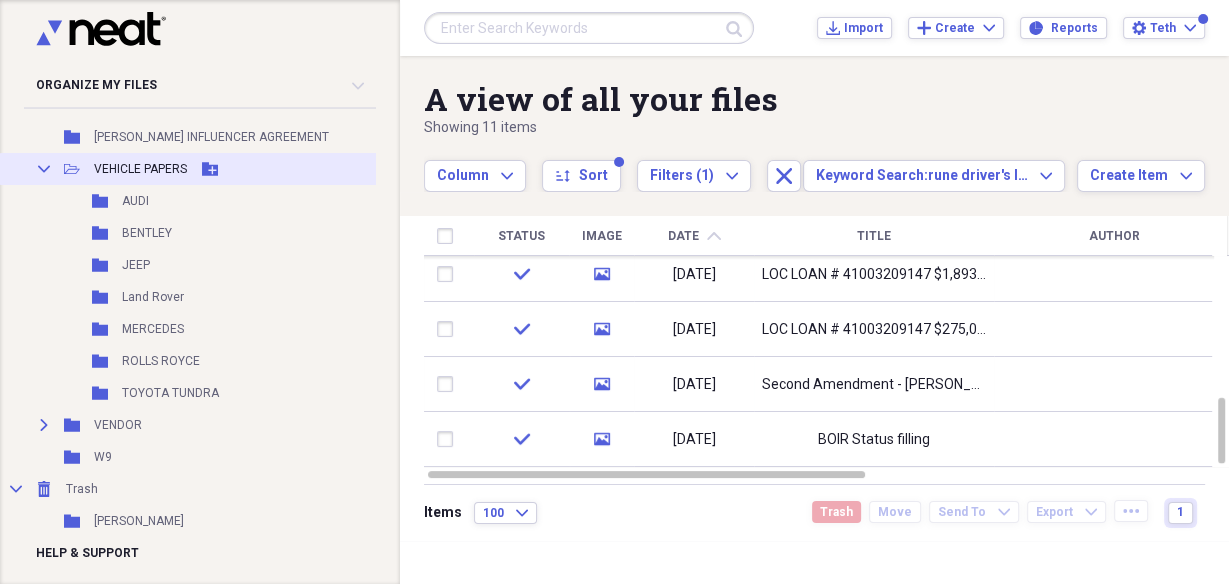 click on "Collapse" 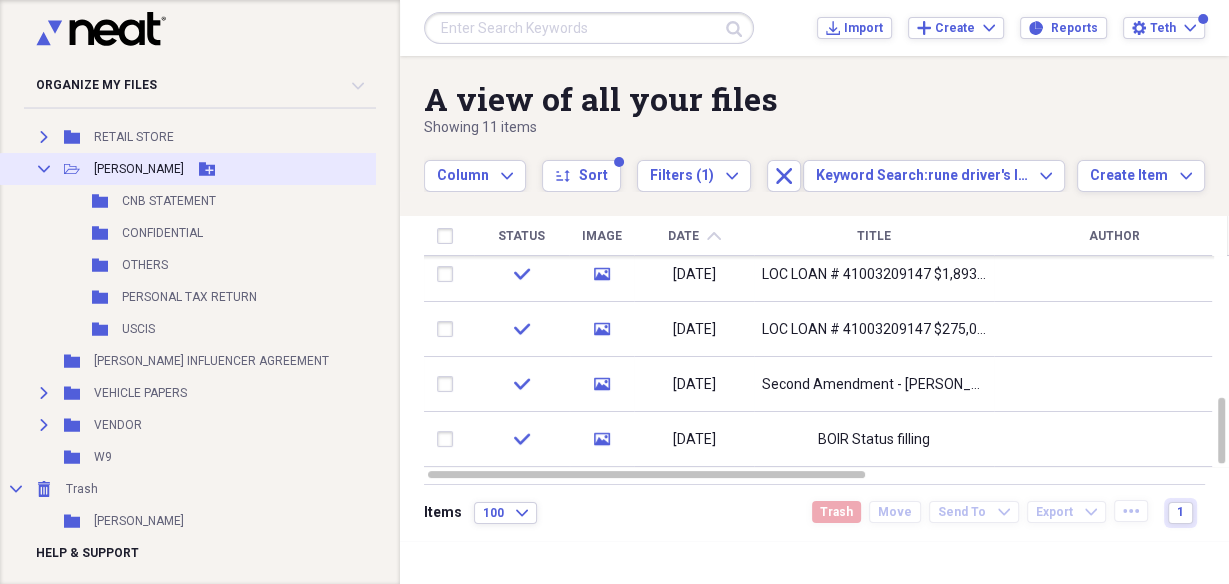 click on "[PERSON_NAME]" at bounding box center [139, 169] 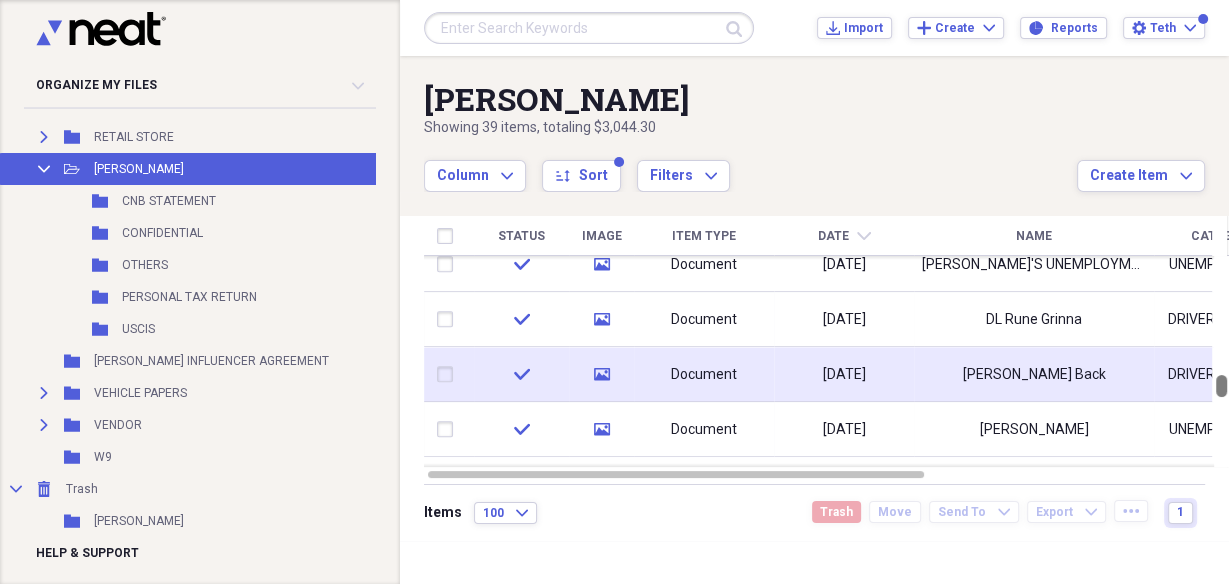drag, startPoint x: 1220, startPoint y: 271, endPoint x: 1208, endPoint y: 386, distance: 115.62439 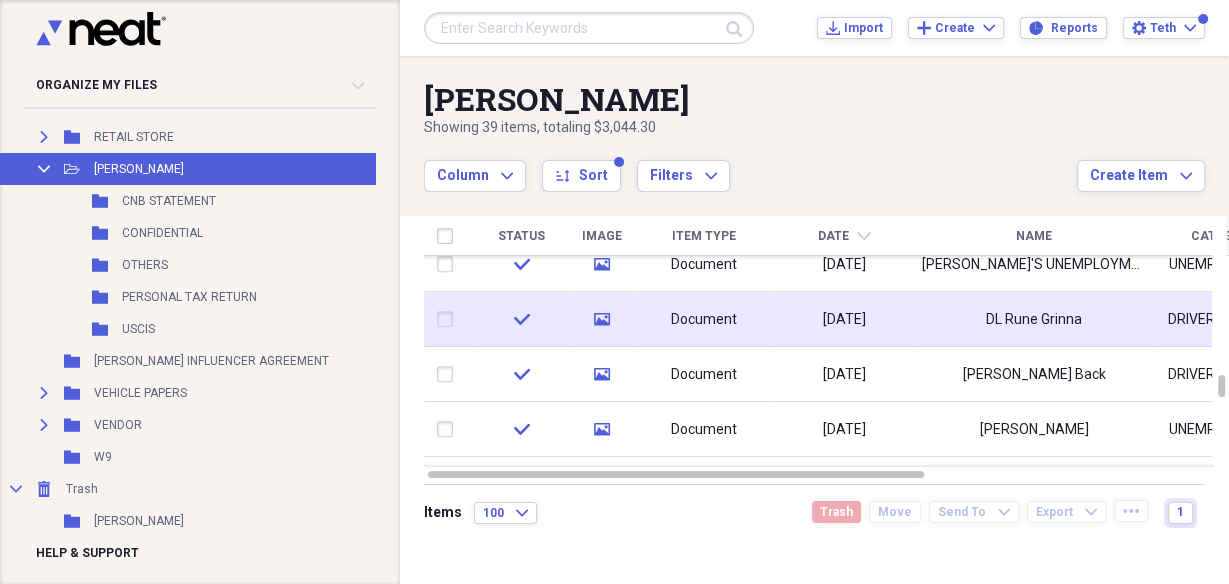click on "DL Rune Grinna" at bounding box center [1034, 320] 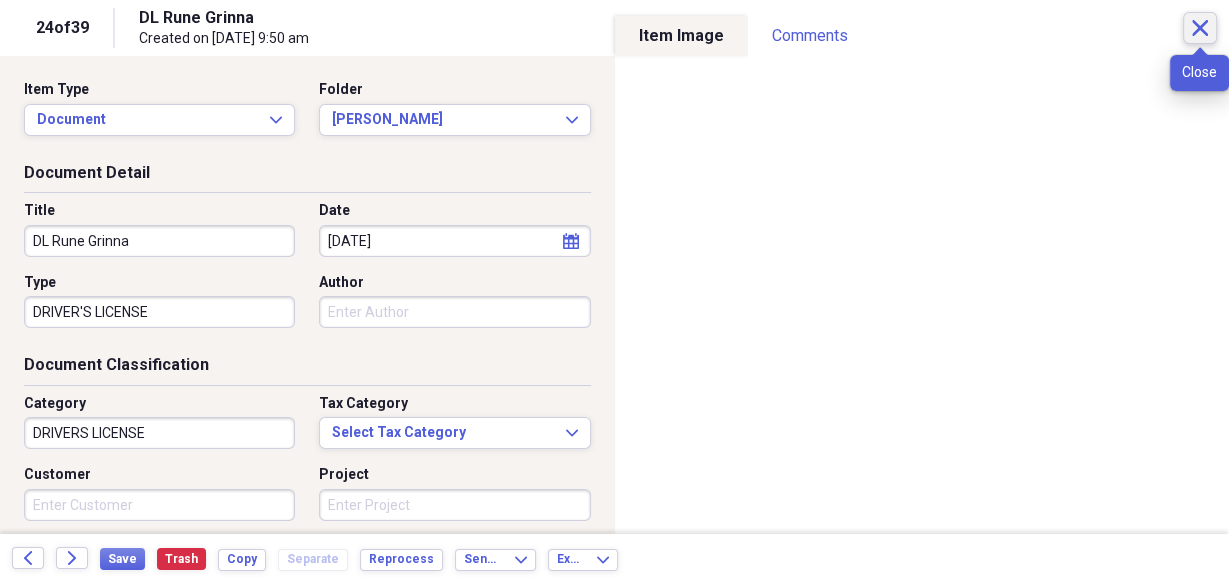 click on "Close" at bounding box center (1200, 28) 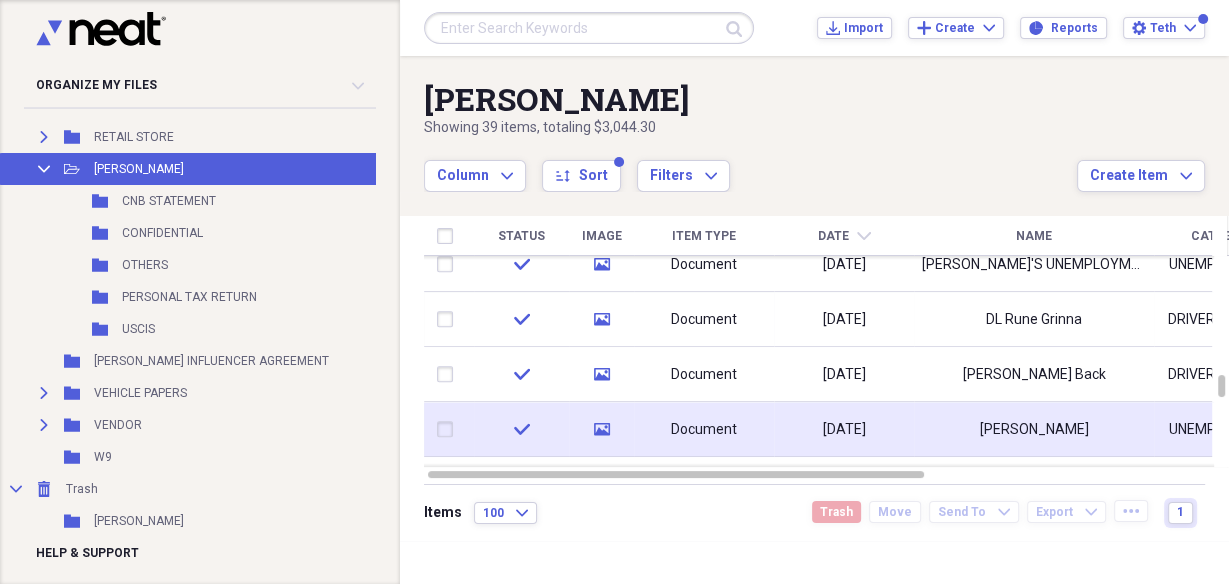 click on "[PERSON_NAME]" at bounding box center [1034, 429] 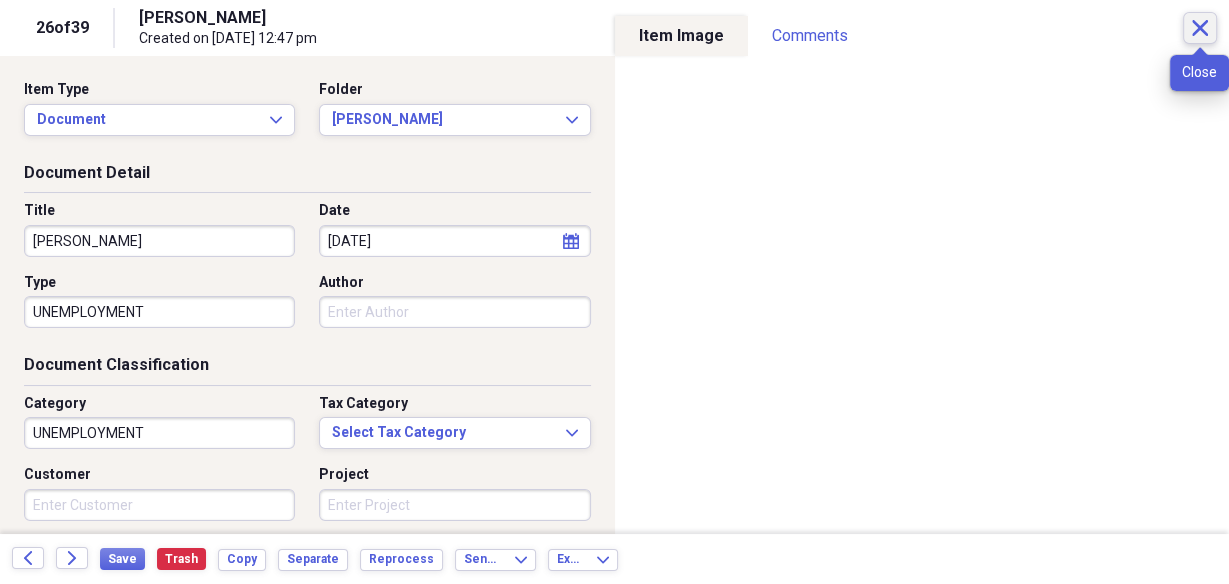 click on "Close" 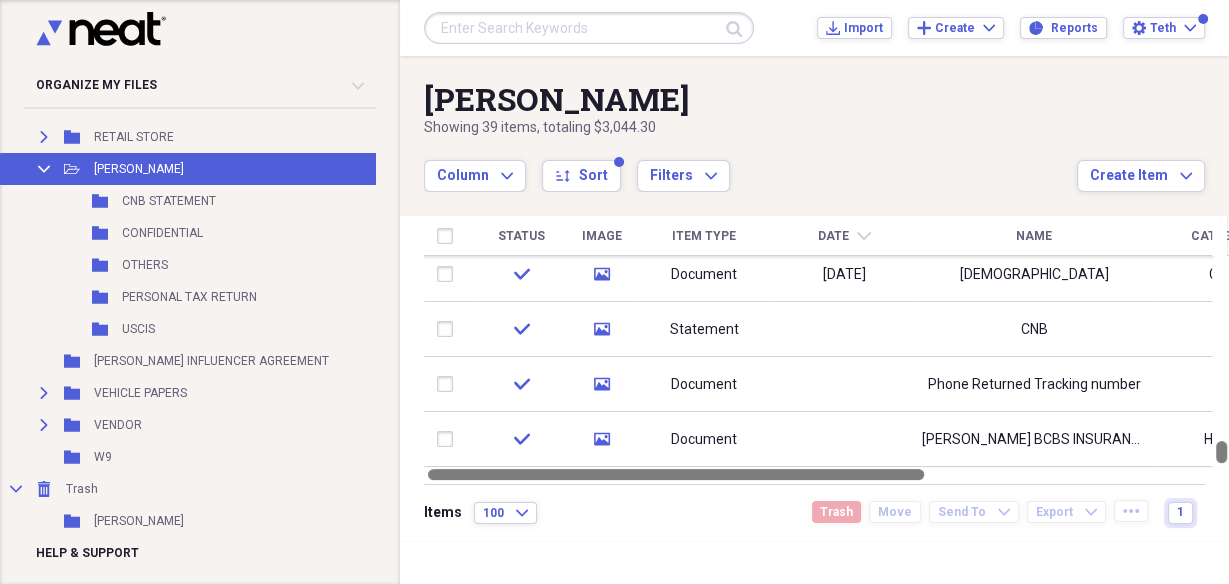drag, startPoint x: 1219, startPoint y: 386, endPoint x: 1203, endPoint y: 481, distance: 96.337944 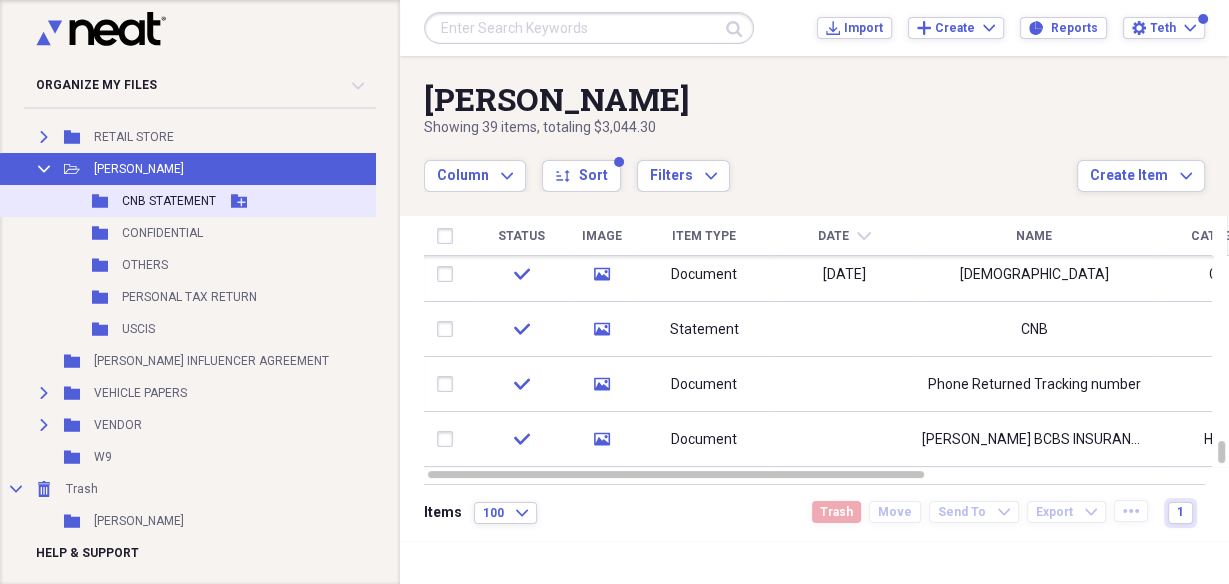 click on "Folder CNB STATEMENT Add Folder" at bounding box center (195, 201) 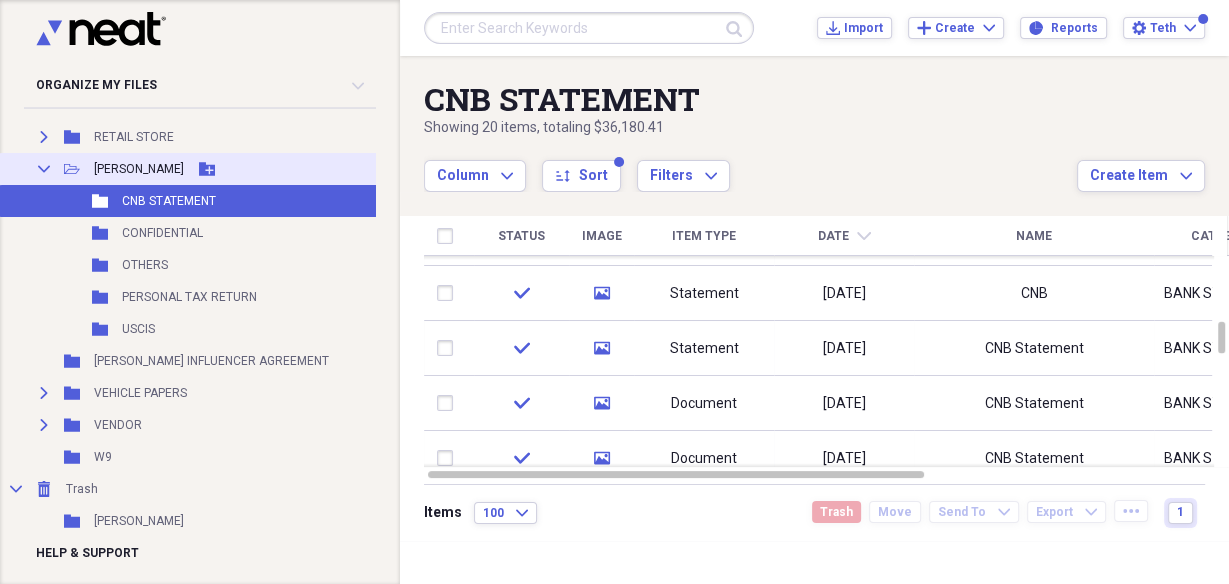 click on "[PERSON_NAME]" at bounding box center [139, 169] 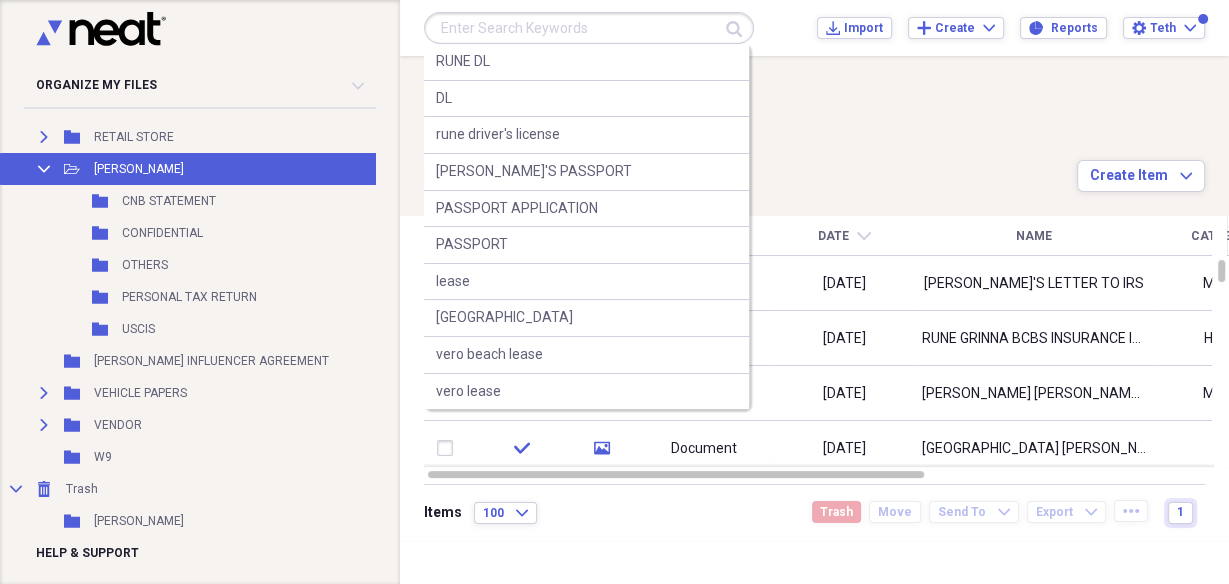 click at bounding box center [589, 28] 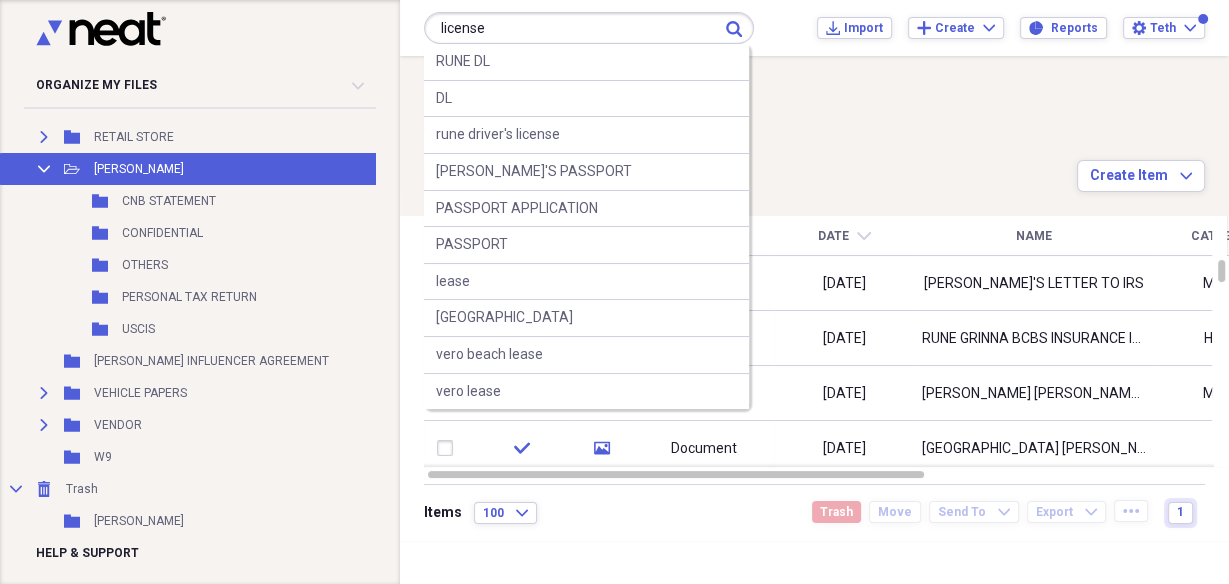 type on "license" 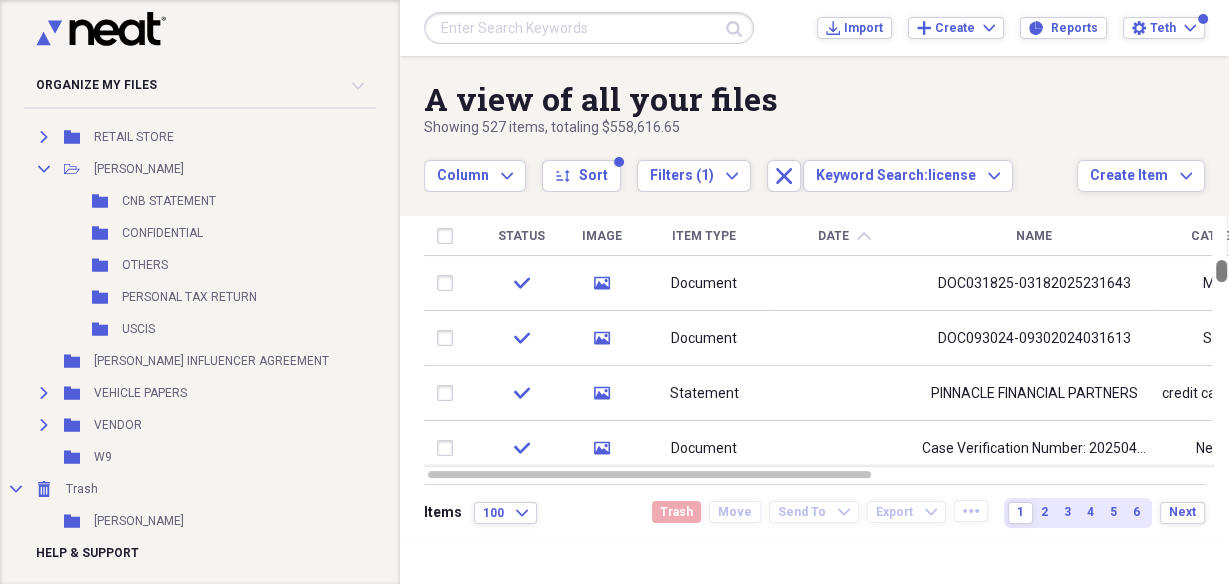 click at bounding box center [1221, 271] 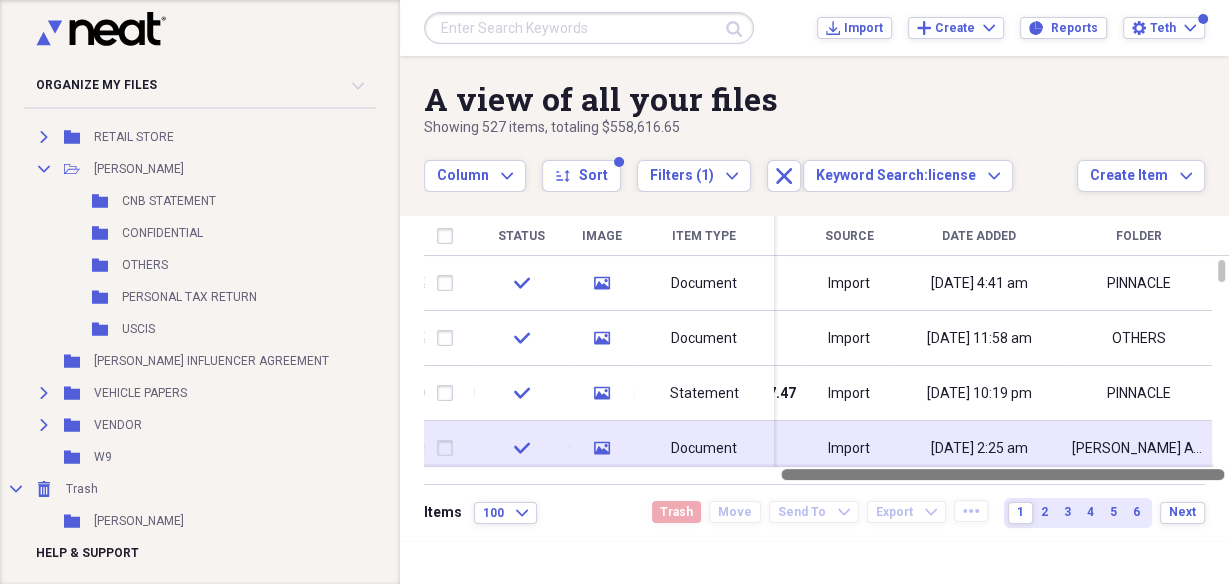 drag, startPoint x: 770, startPoint y: 474, endPoint x: 1208, endPoint y: 457, distance: 438.32977 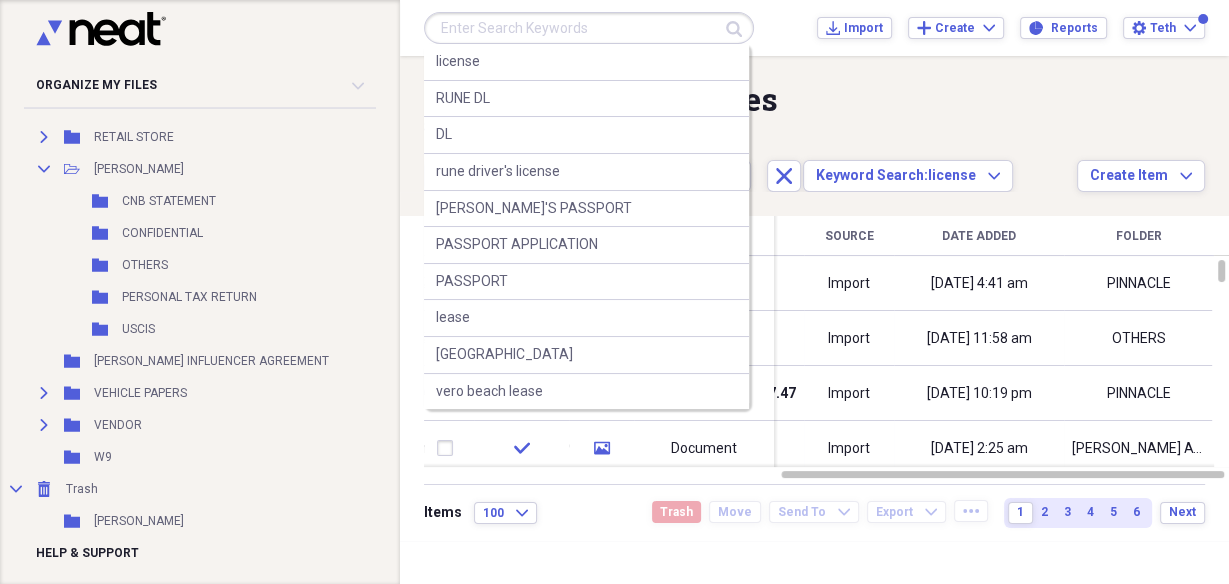 click at bounding box center [589, 28] 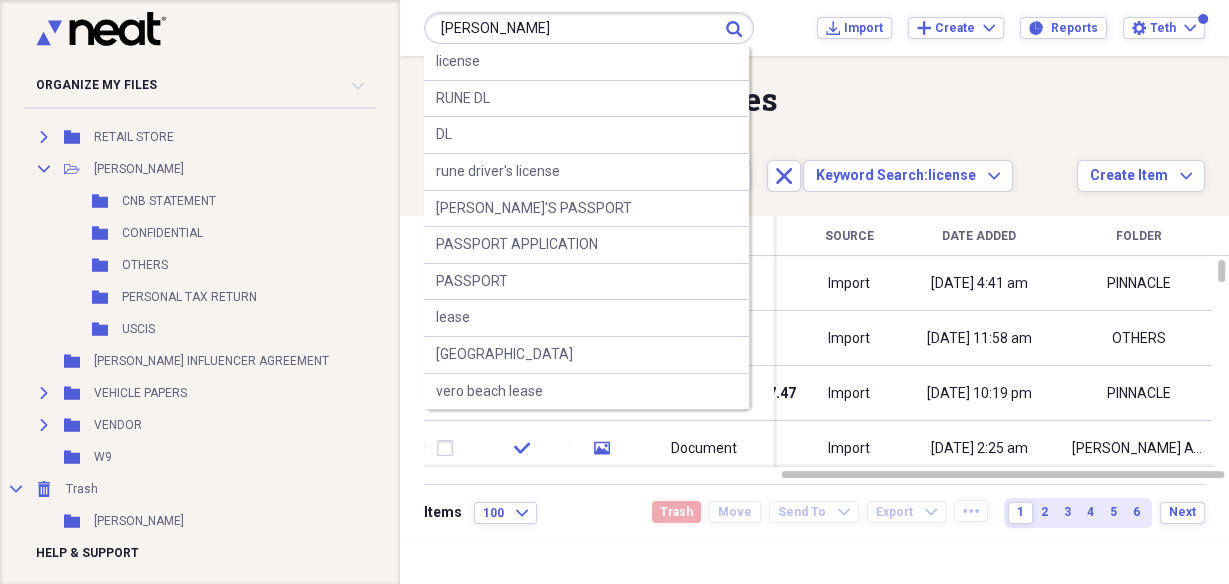 type on "[PERSON_NAME]" 